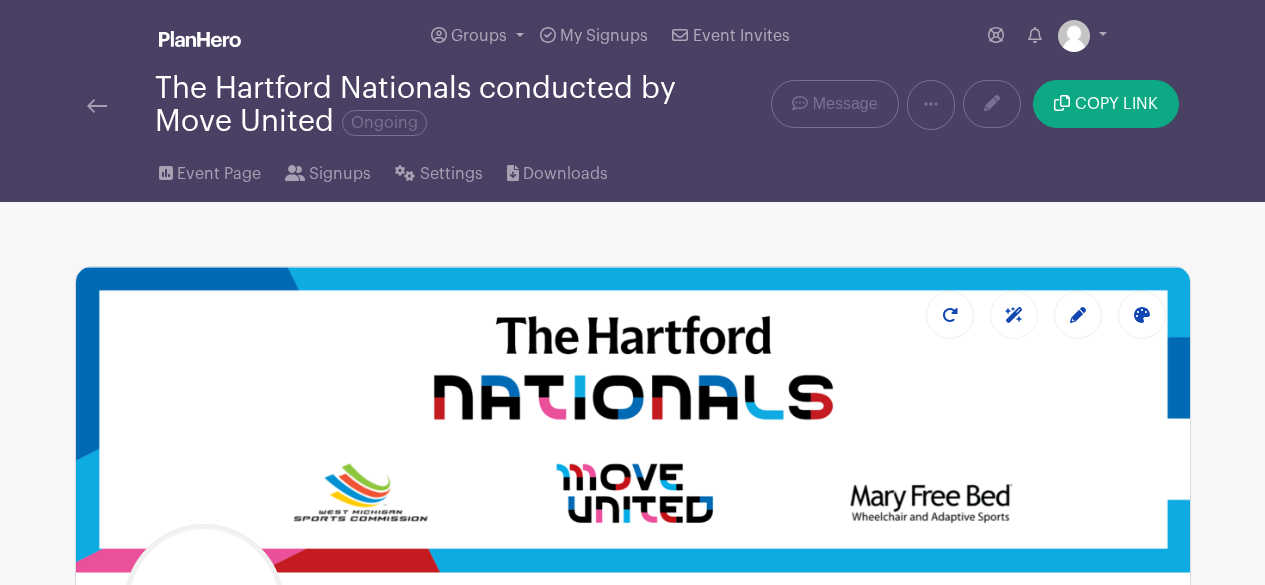 scroll, scrollTop: 0, scrollLeft: 0, axis: both 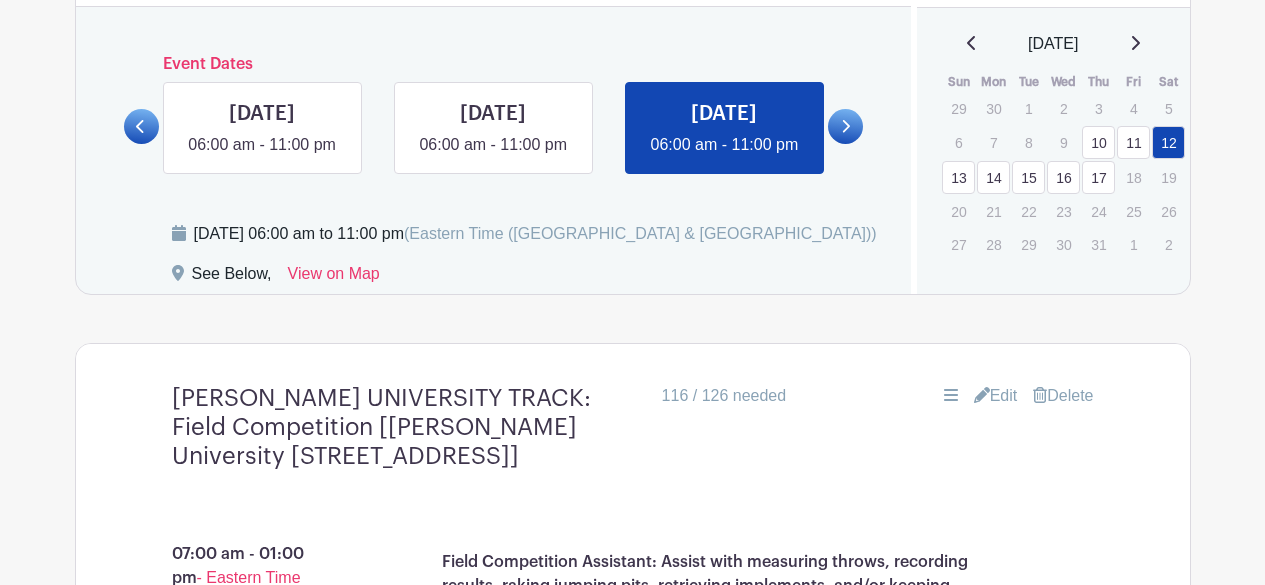 click on "10" at bounding box center [1098, 142] 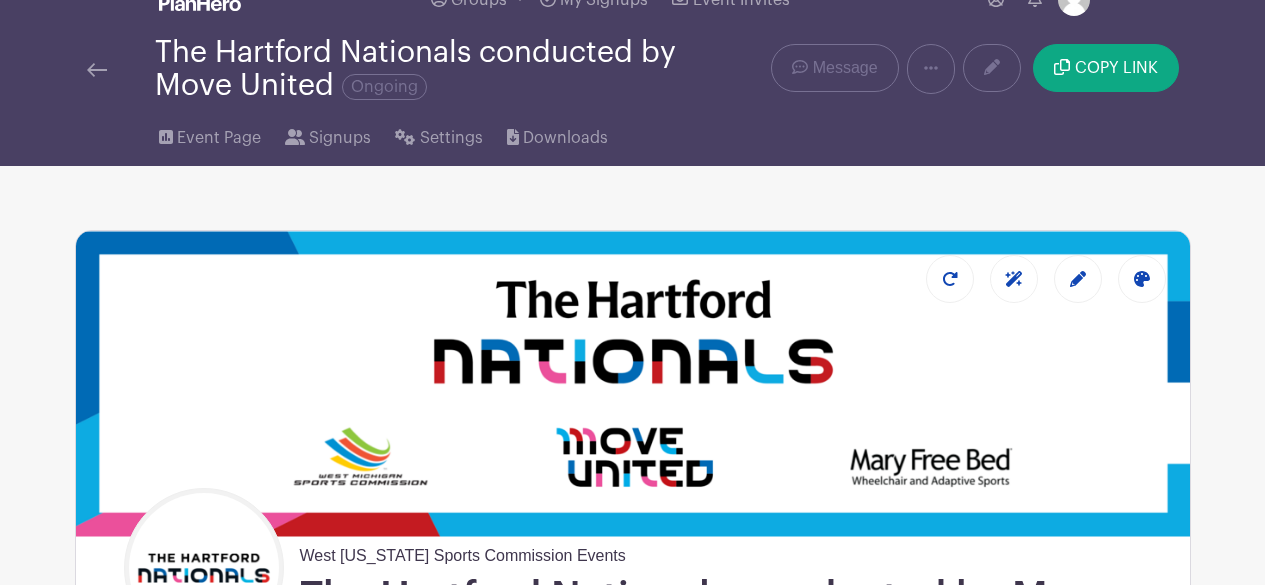 scroll, scrollTop: 0, scrollLeft: 0, axis: both 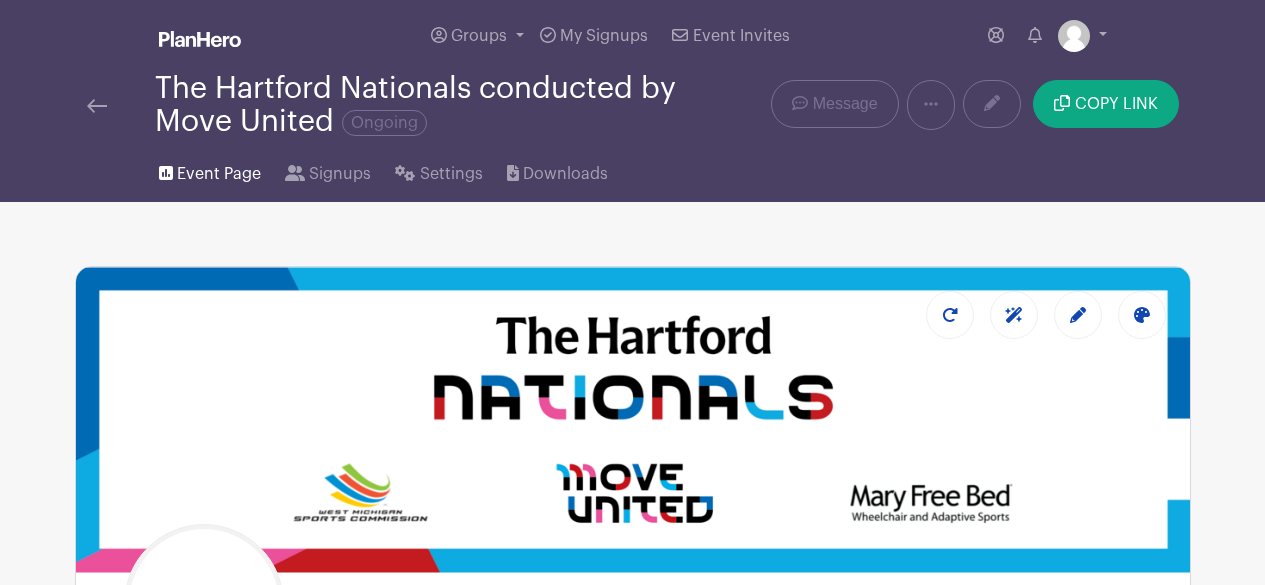 click on "Event Page" at bounding box center (210, 170) 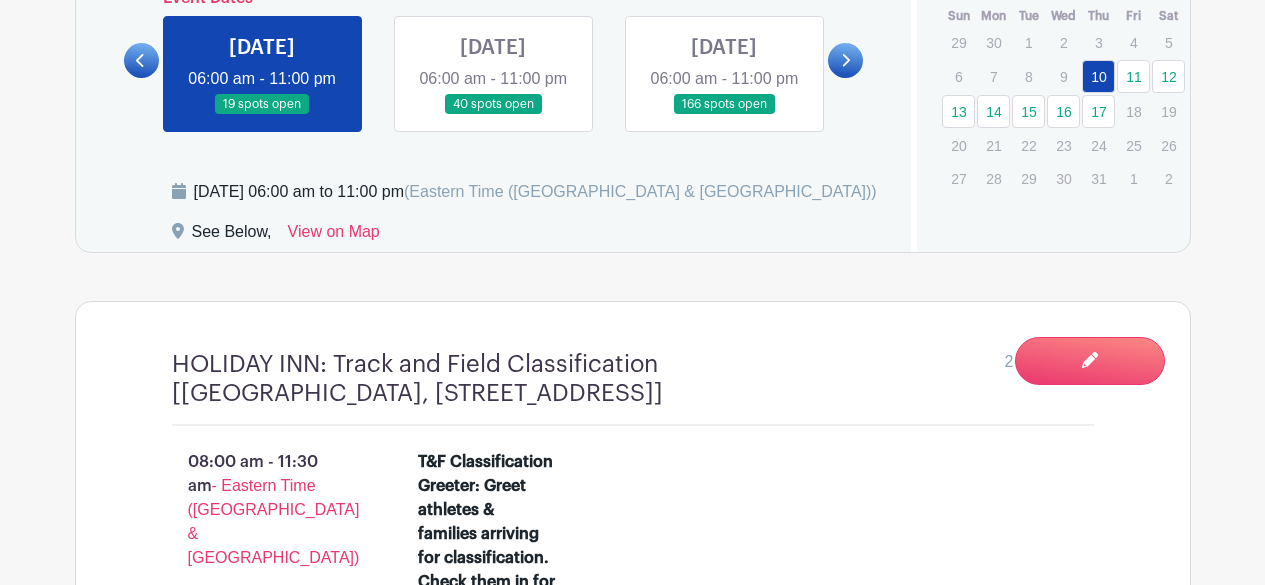 scroll, scrollTop: 1590, scrollLeft: 0, axis: vertical 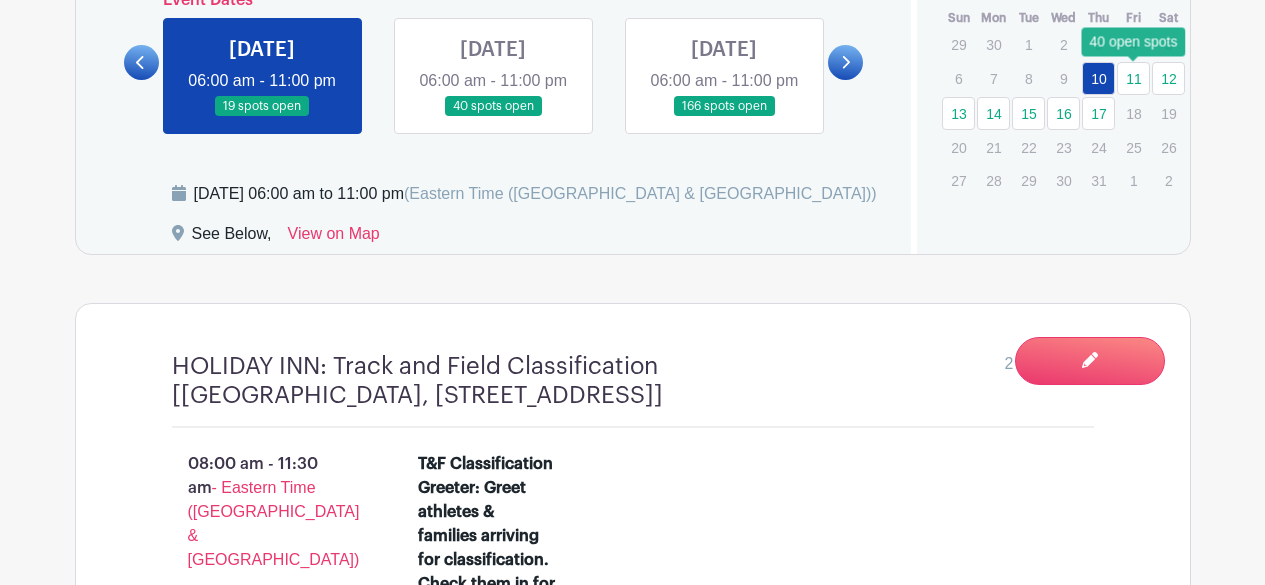 click on "11" at bounding box center [1133, 78] 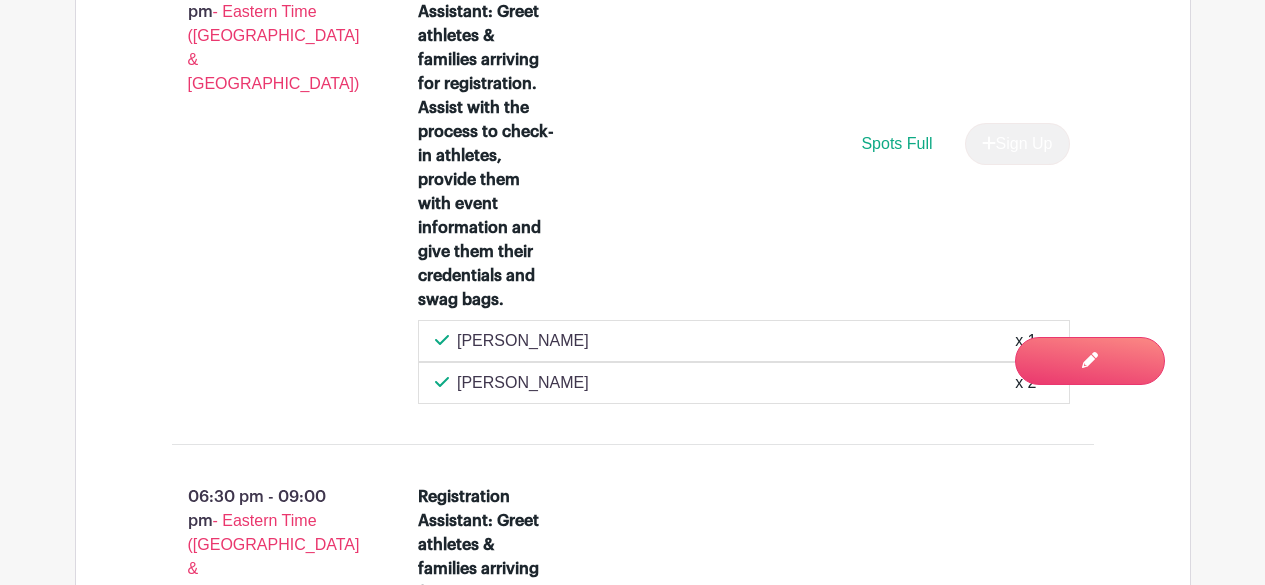 scroll, scrollTop: 2585, scrollLeft: 0, axis: vertical 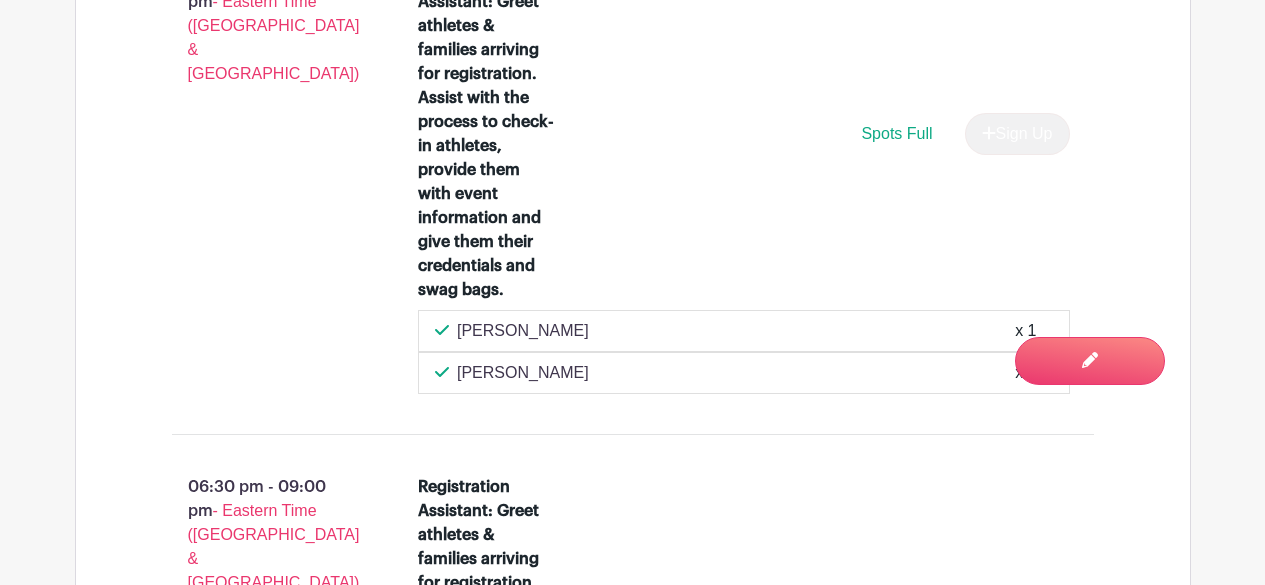 drag, startPoint x: 597, startPoint y: 360, endPoint x: 765, endPoint y: 240, distance: 206.45581 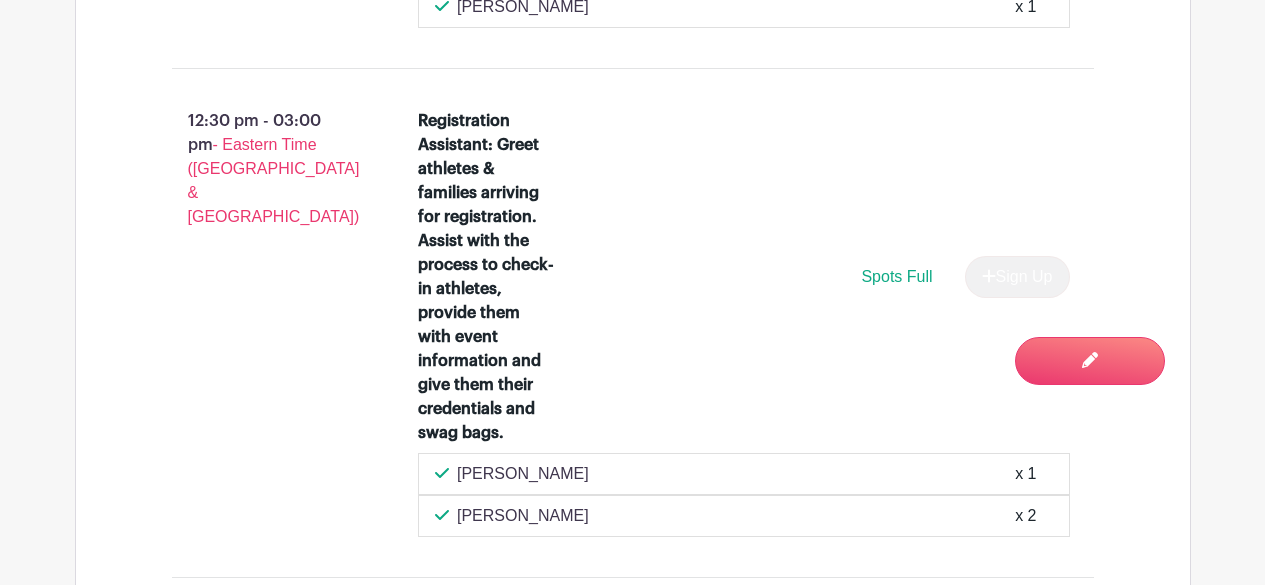 scroll, scrollTop: 2441, scrollLeft: 0, axis: vertical 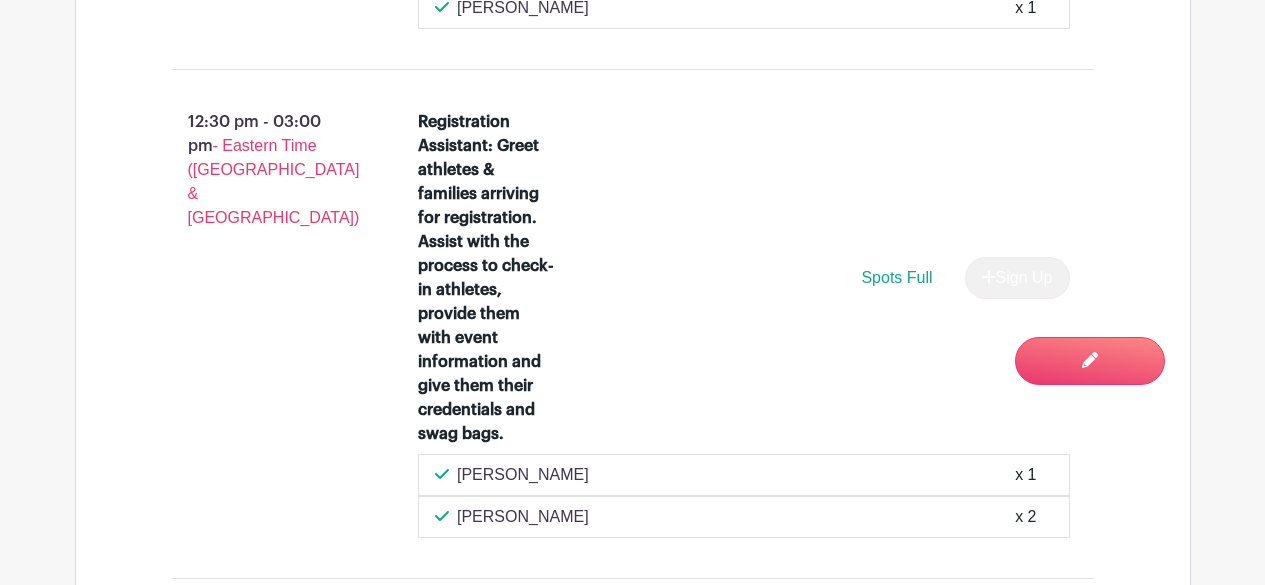 click on "Registration Assistant: Greet athletes & families arriving for registration. Assist with the process to check-in athletes, provide them with event information and give them their credentials and swag bags.
Spots Full  Sign Up" at bounding box center (744, 282) 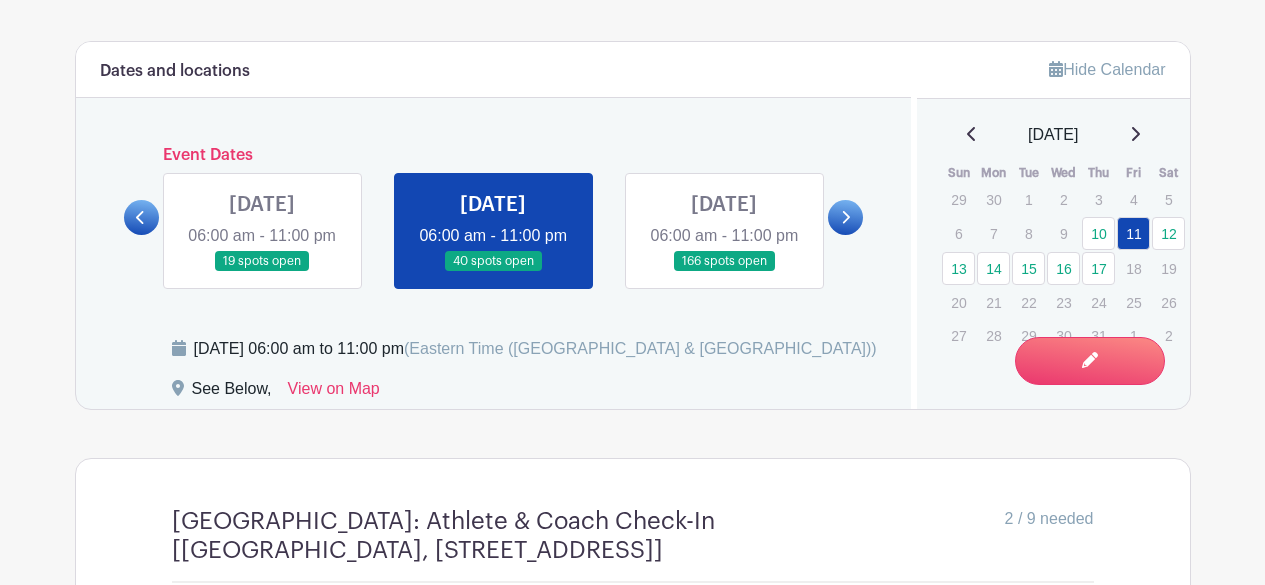 scroll, scrollTop: 1446, scrollLeft: 0, axis: vertical 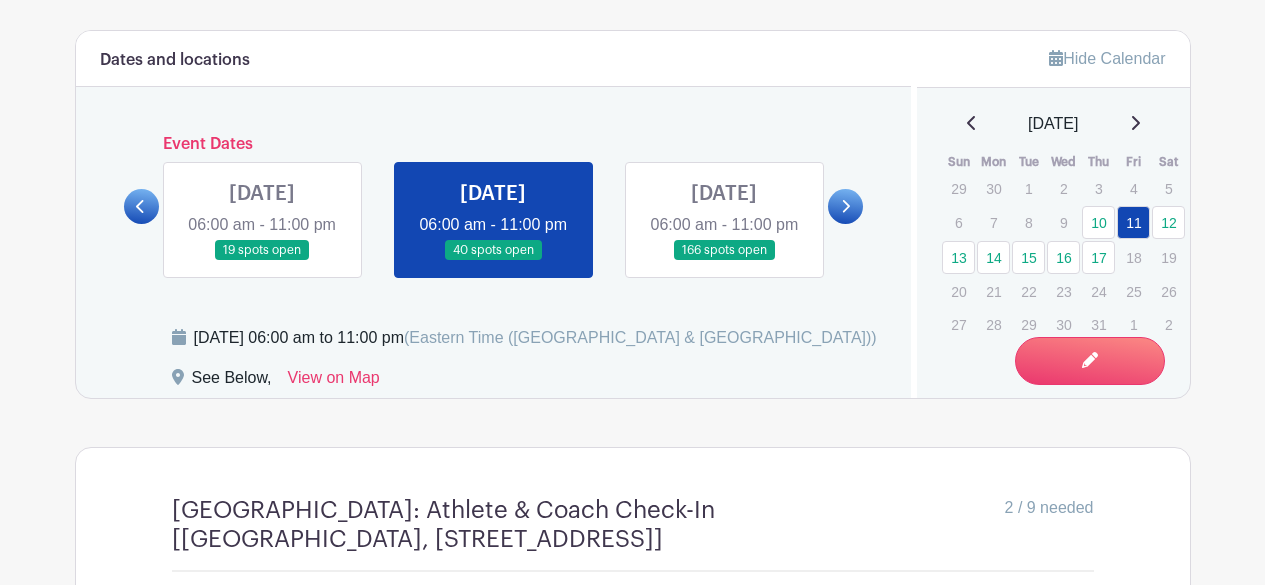 click at bounding box center (724, 261) 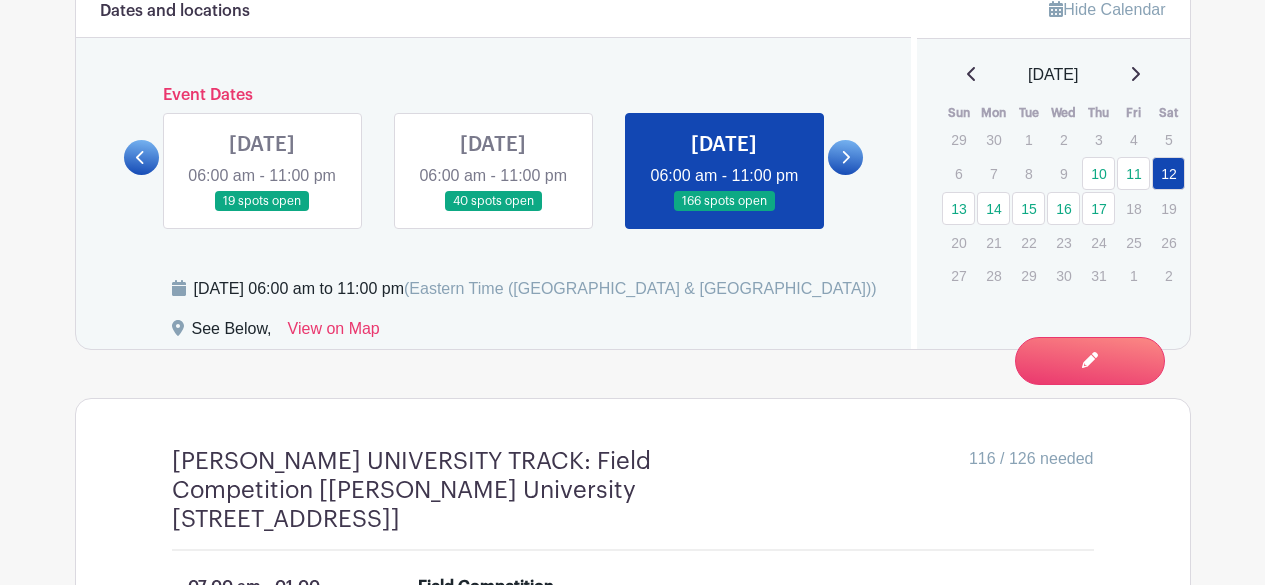 scroll, scrollTop: 1496, scrollLeft: 0, axis: vertical 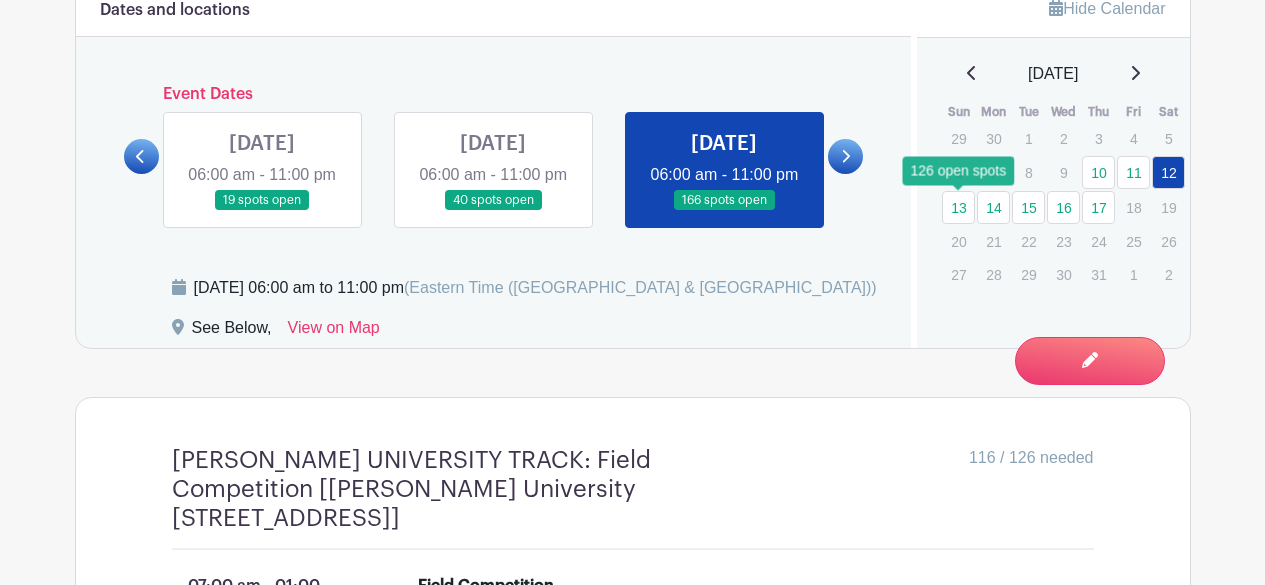 click on "13" at bounding box center (958, 207) 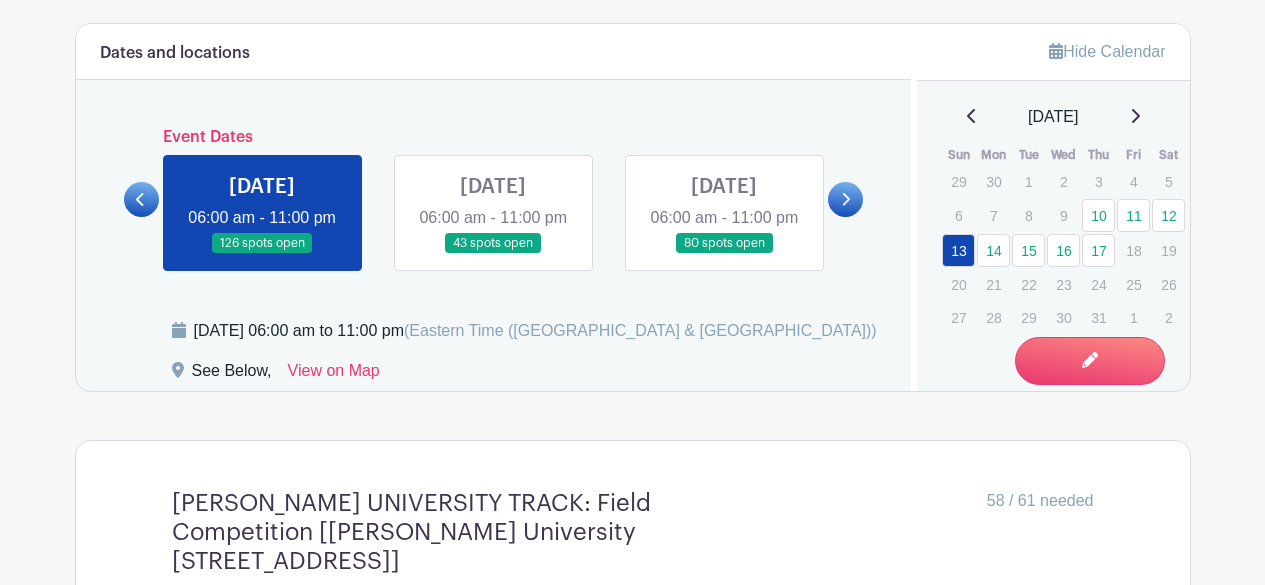 scroll, scrollTop: 1454, scrollLeft: 0, axis: vertical 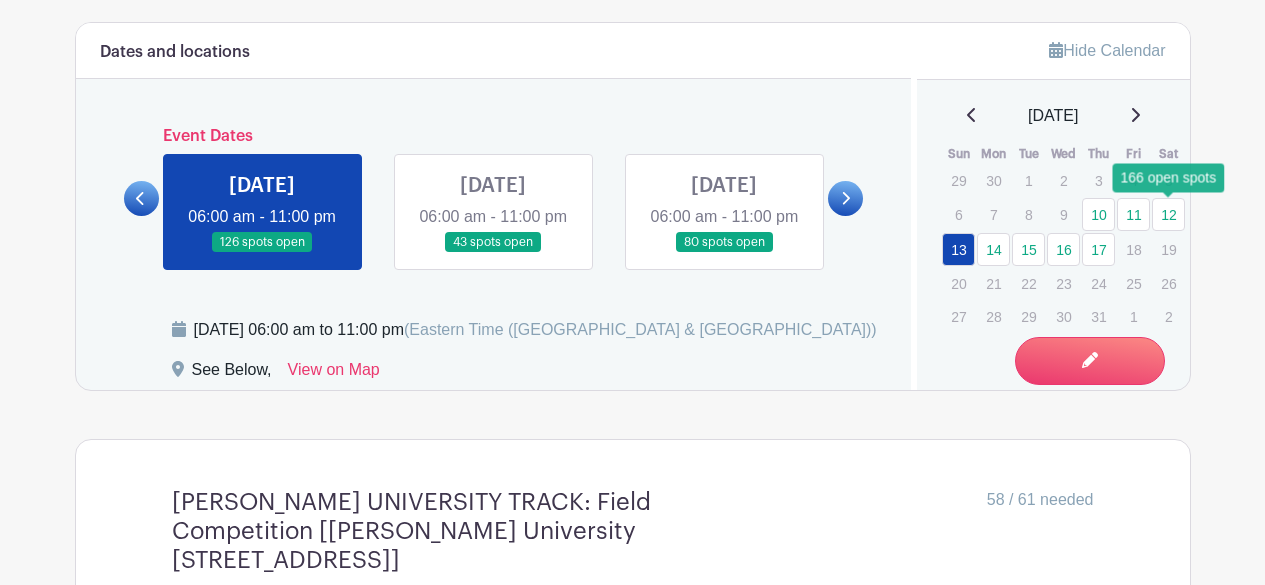 click on "12" at bounding box center (1168, 214) 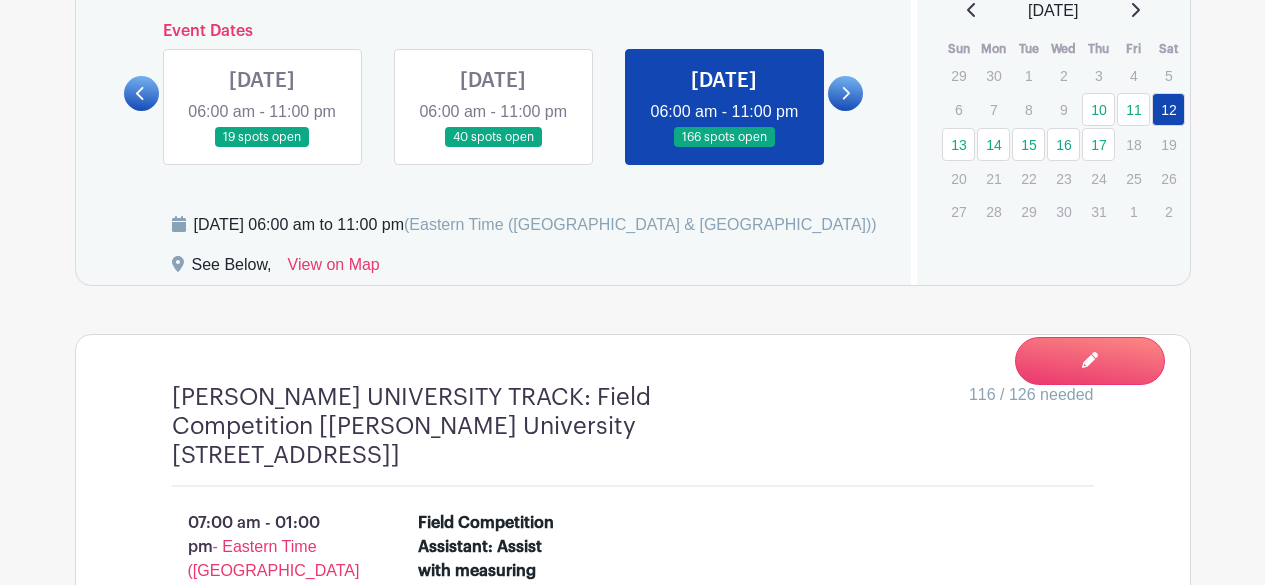 scroll, scrollTop: 1565, scrollLeft: 0, axis: vertical 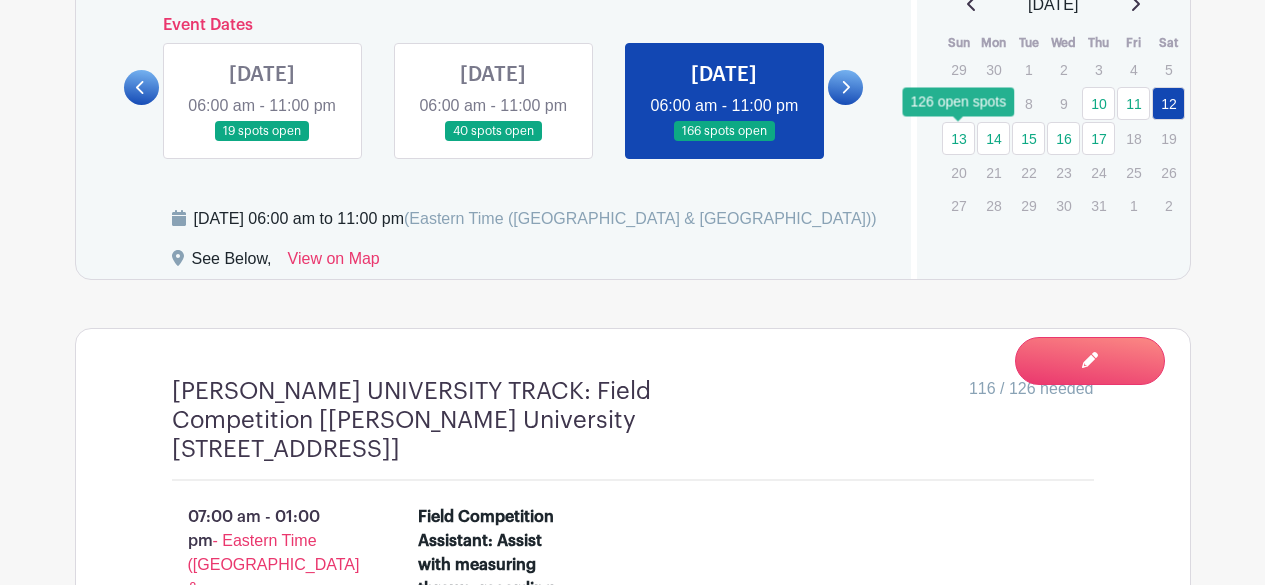 click on "13" at bounding box center (958, 138) 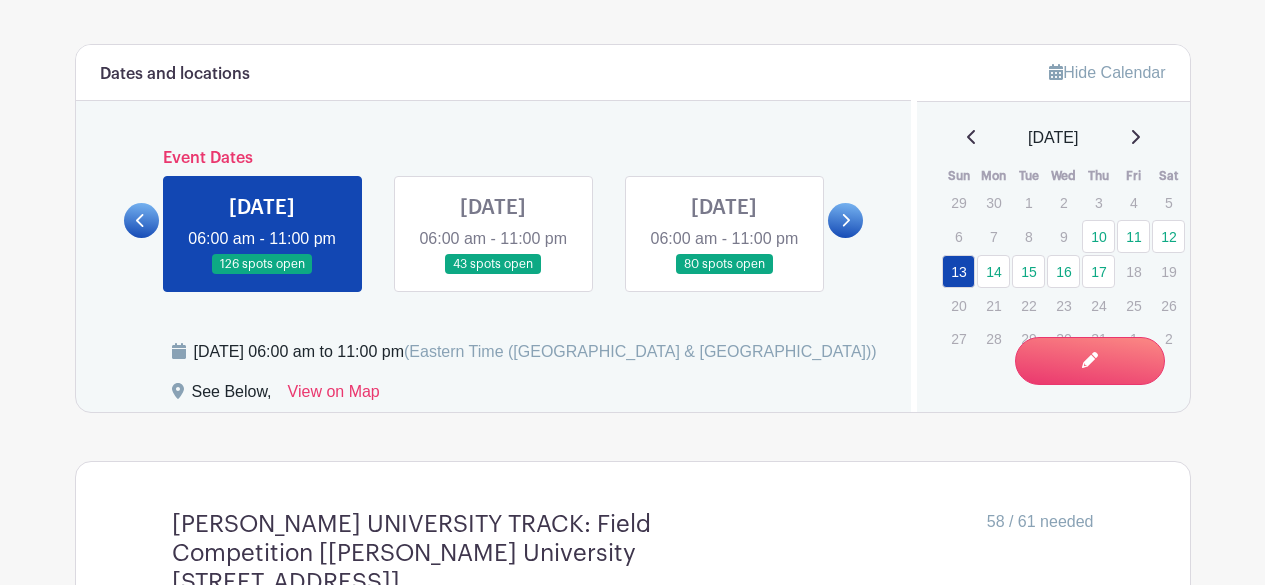 scroll, scrollTop: 1433, scrollLeft: 0, axis: vertical 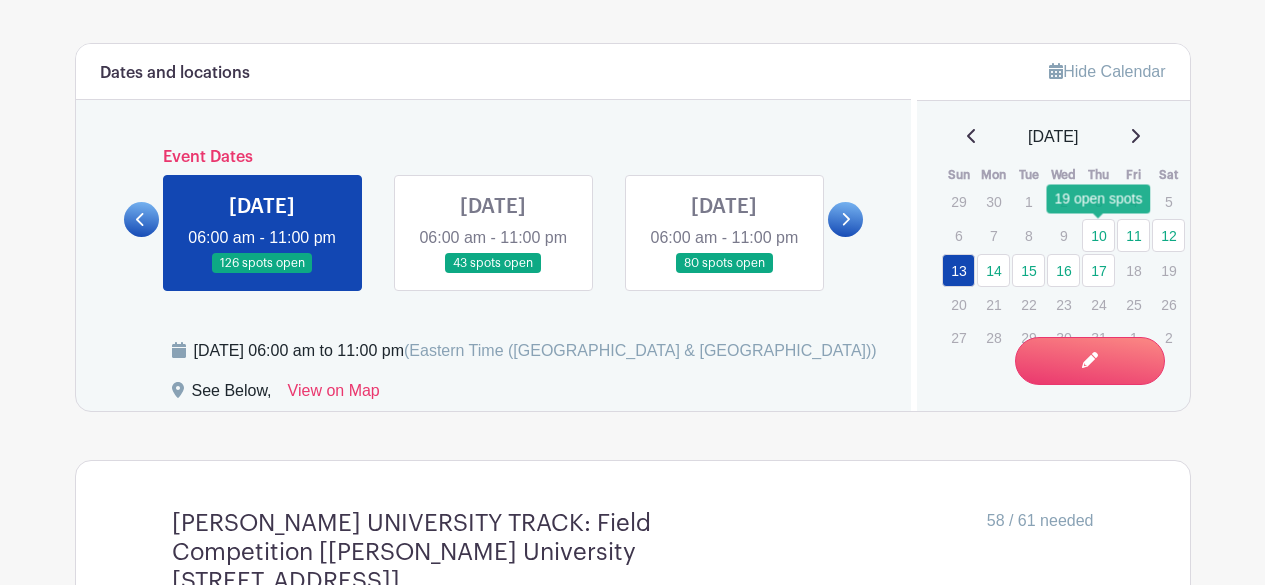 click on "10" at bounding box center (1098, 235) 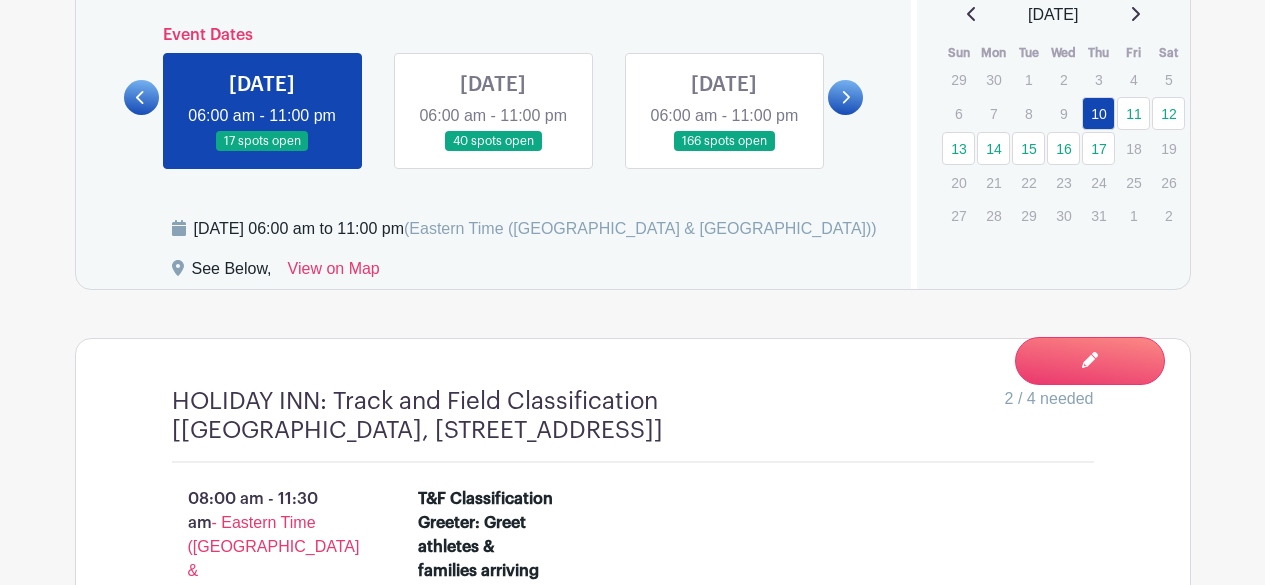 scroll, scrollTop: 1554, scrollLeft: 0, axis: vertical 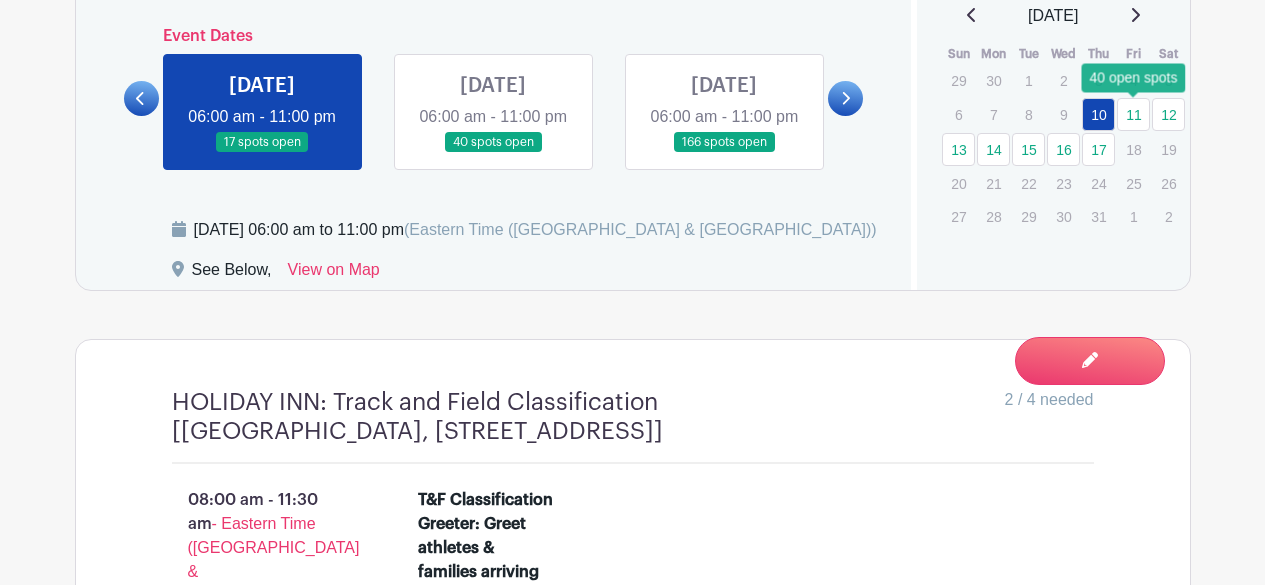 click on "11" at bounding box center (1133, 114) 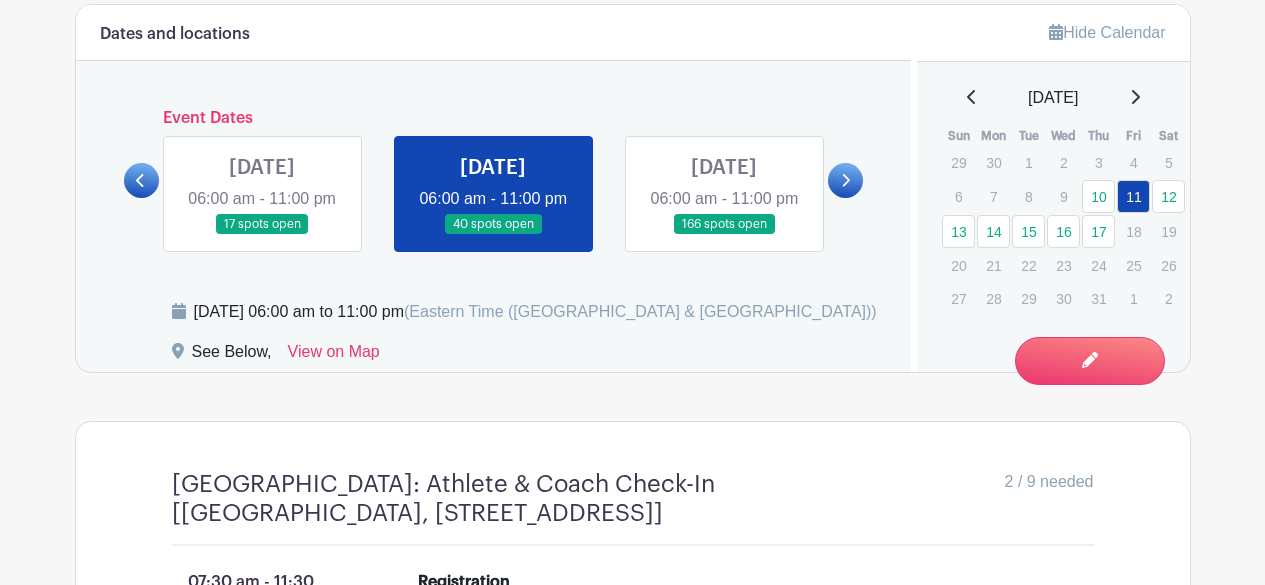 scroll, scrollTop: 1475, scrollLeft: 0, axis: vertical 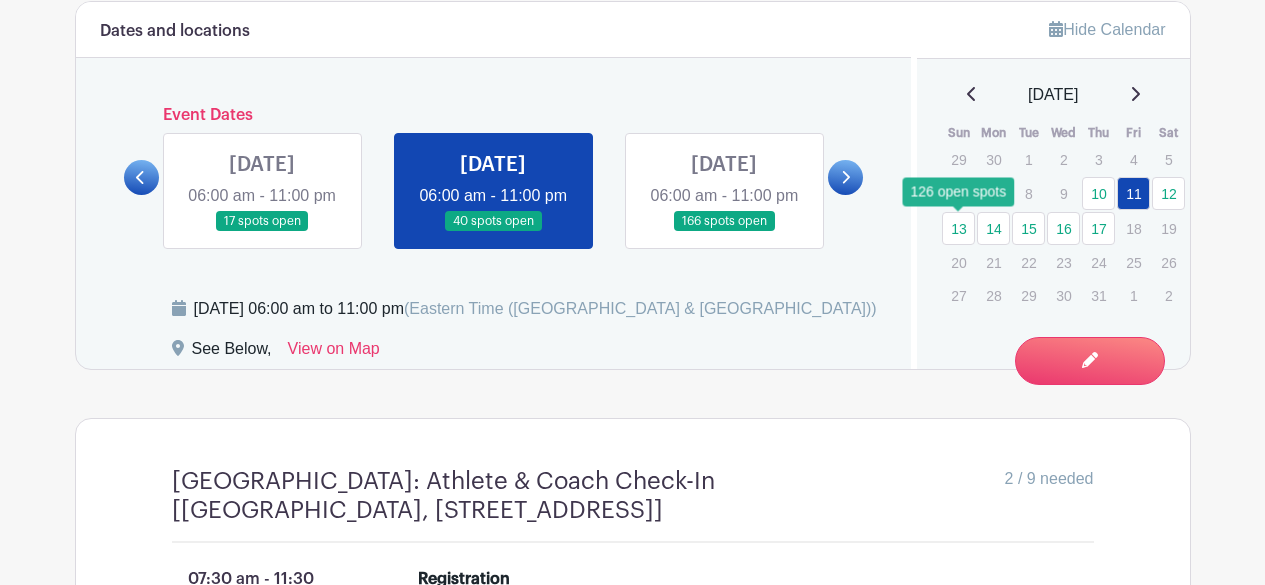 click on "13" at bounding box center [958, 228] 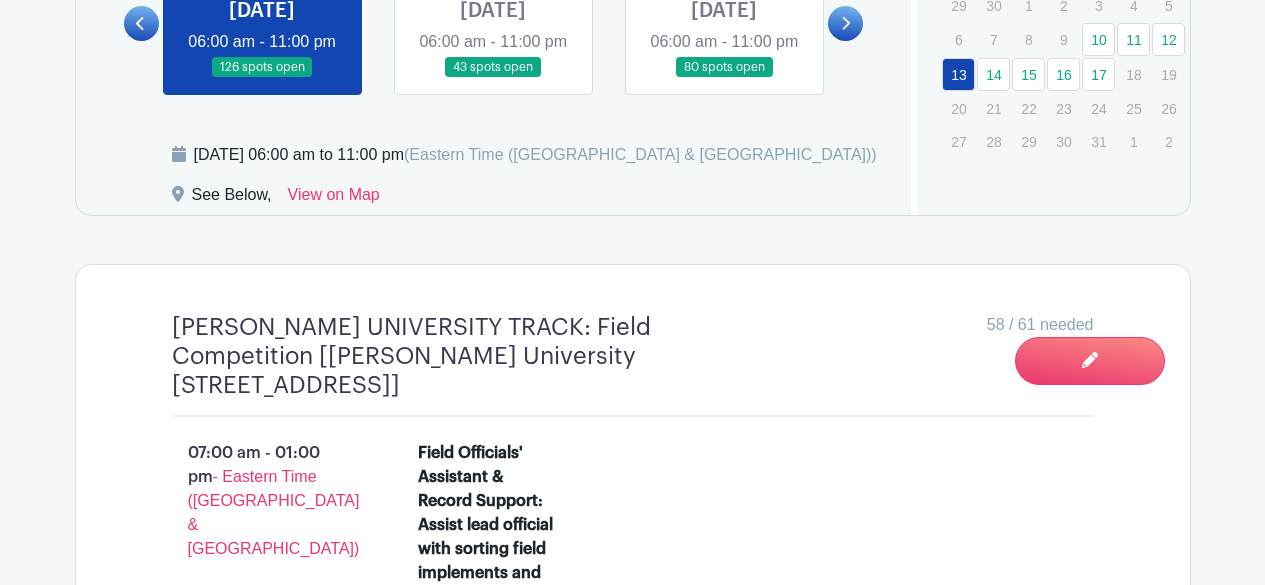 scroll, scrollTop: 1568, scrollLeft: 0, axis: vertical 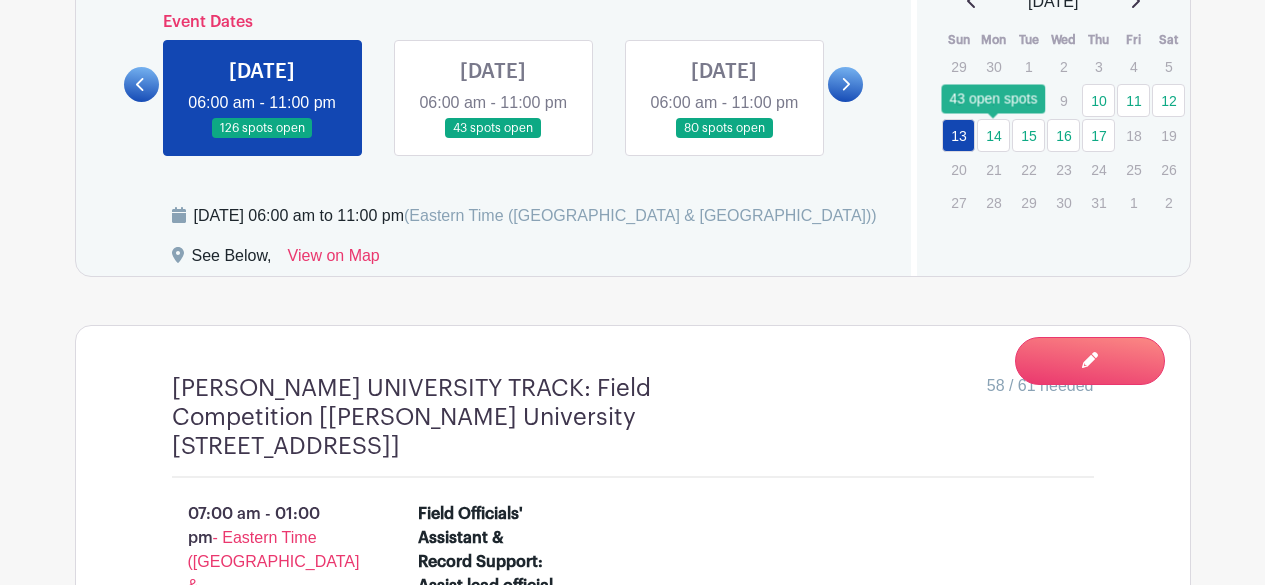 click on "14" at bounding box center (993, 135) 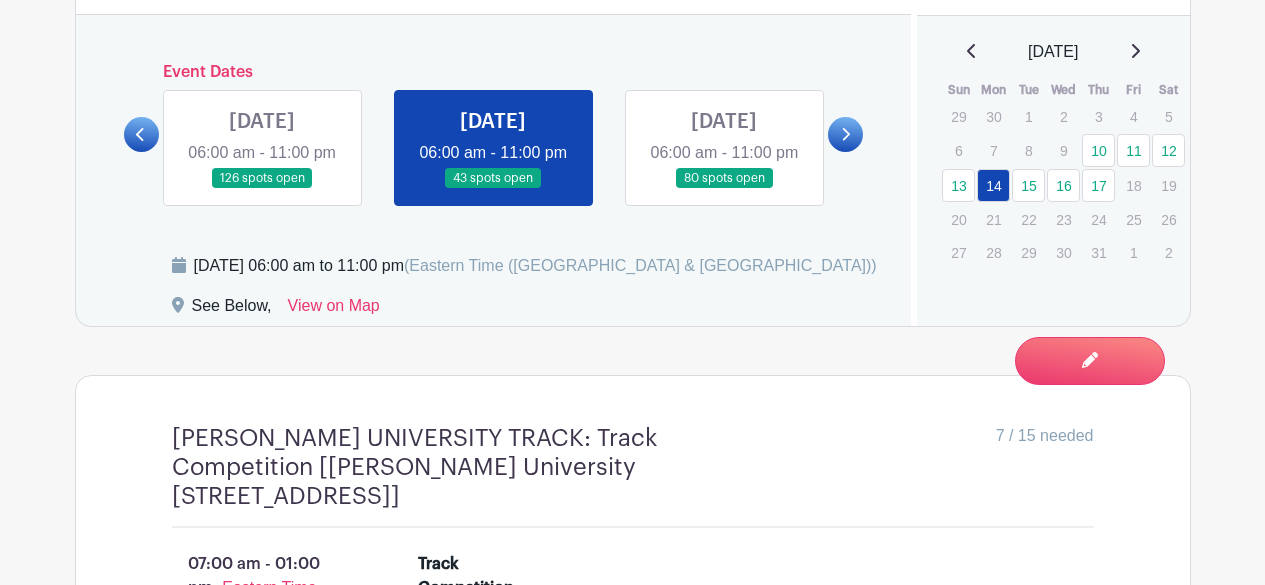 scroll, scrollTop: 1528, scrollLeft: 0, axis: vertical 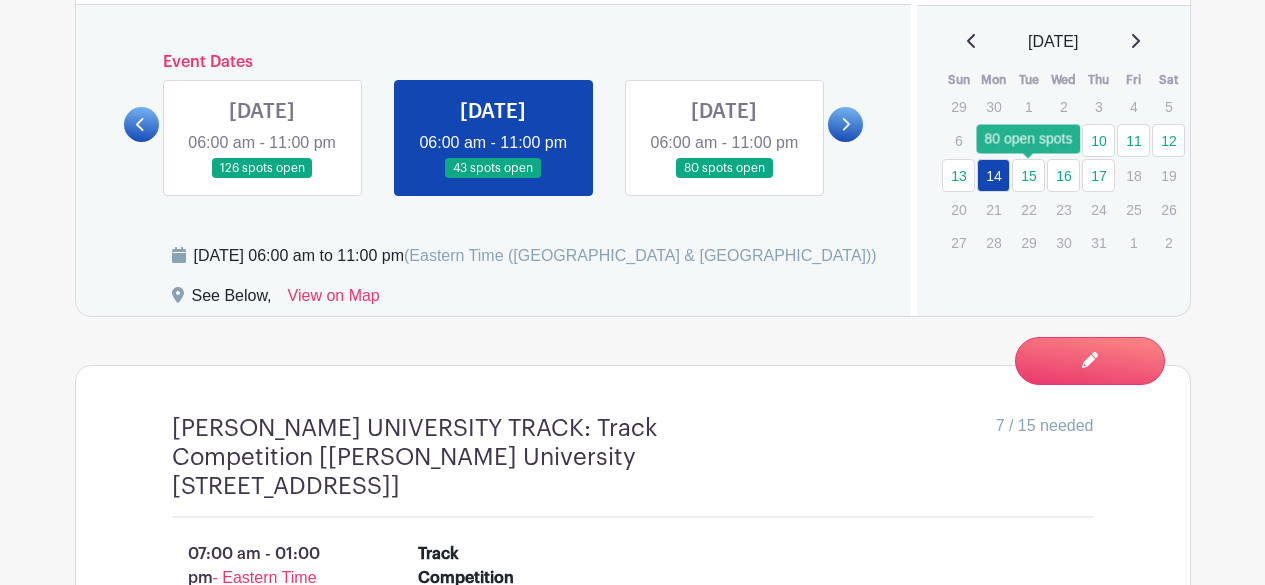 click on "15" at bounding box center (1028, 175) 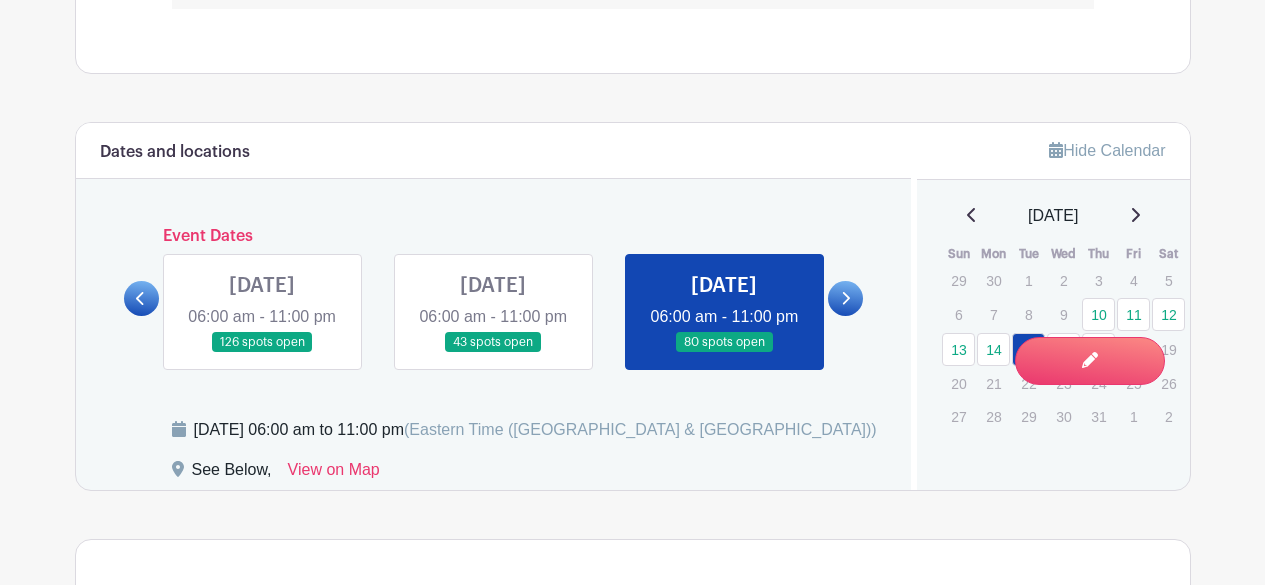 scroll, scrollTop: 1440, scrollLeft: 0, axis: vertical 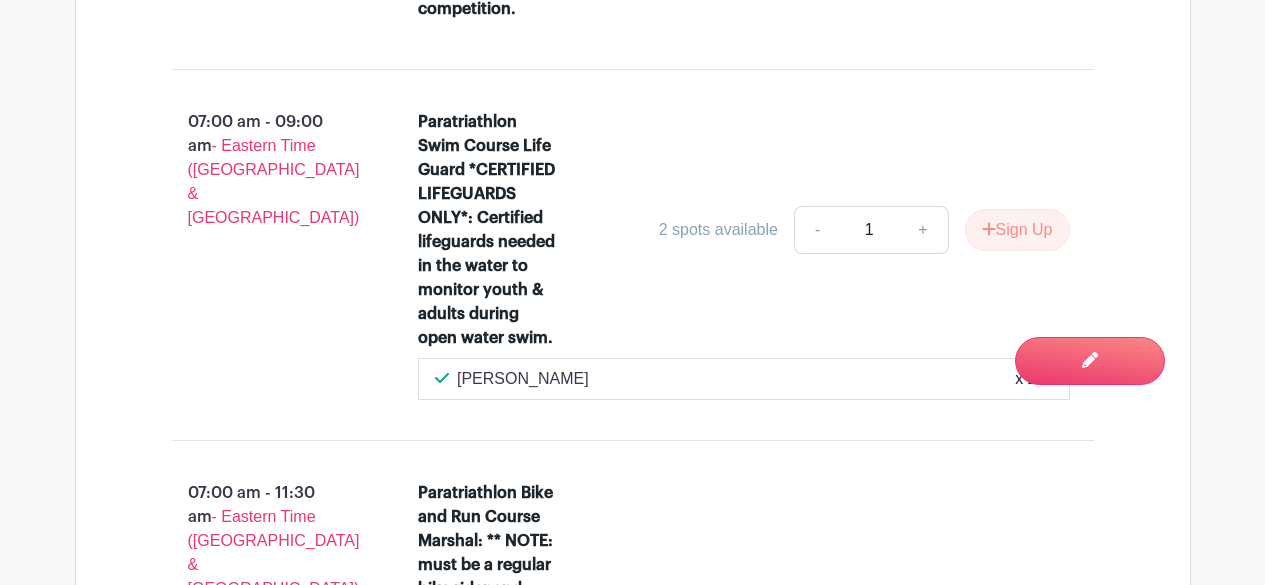 click on "Paratriathlon Swim Course Life Guard *CERTIFIED LIFEGUARDS ONLY*: Certified lifeguards needed in the water to monitor youth & adults during open water swim.
2 spots available - 1 +  Sign Up" at bounding box center [744, 234] 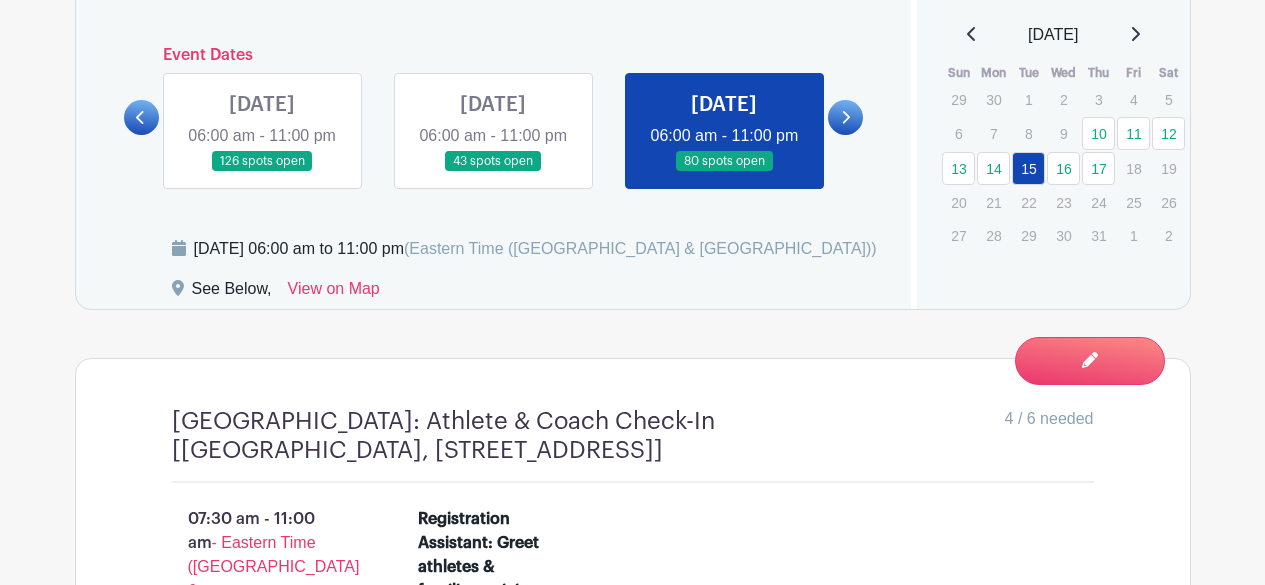 scroll, scrollTop: 1534, scrollLeft: 0, axis: vertical 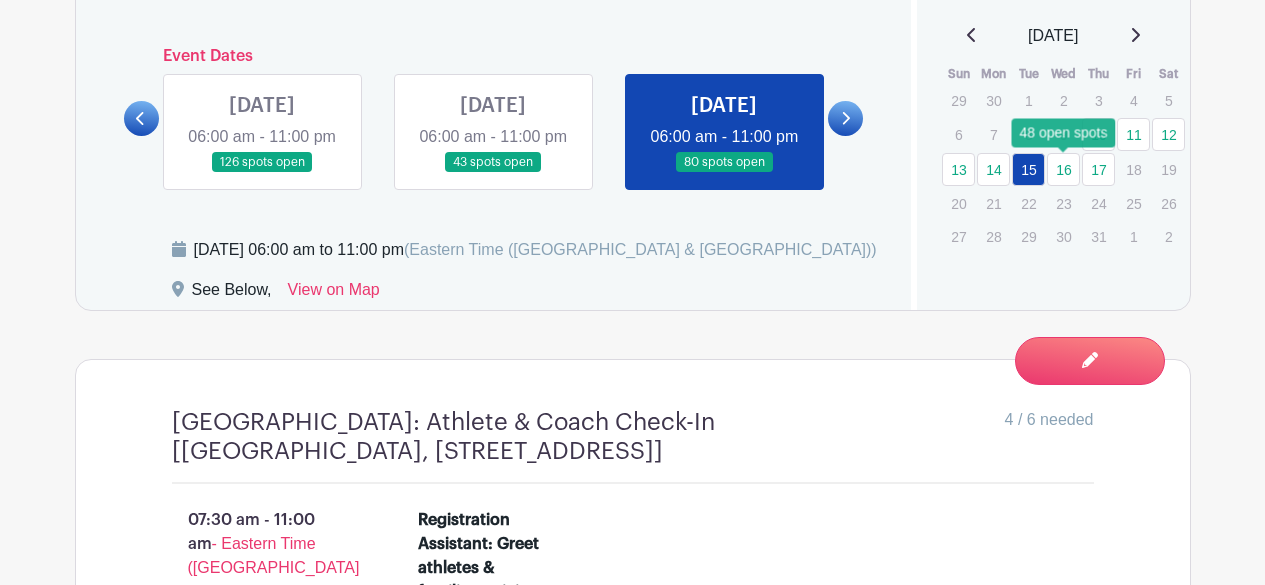 click on "16" at bounding box center [1063, 169] 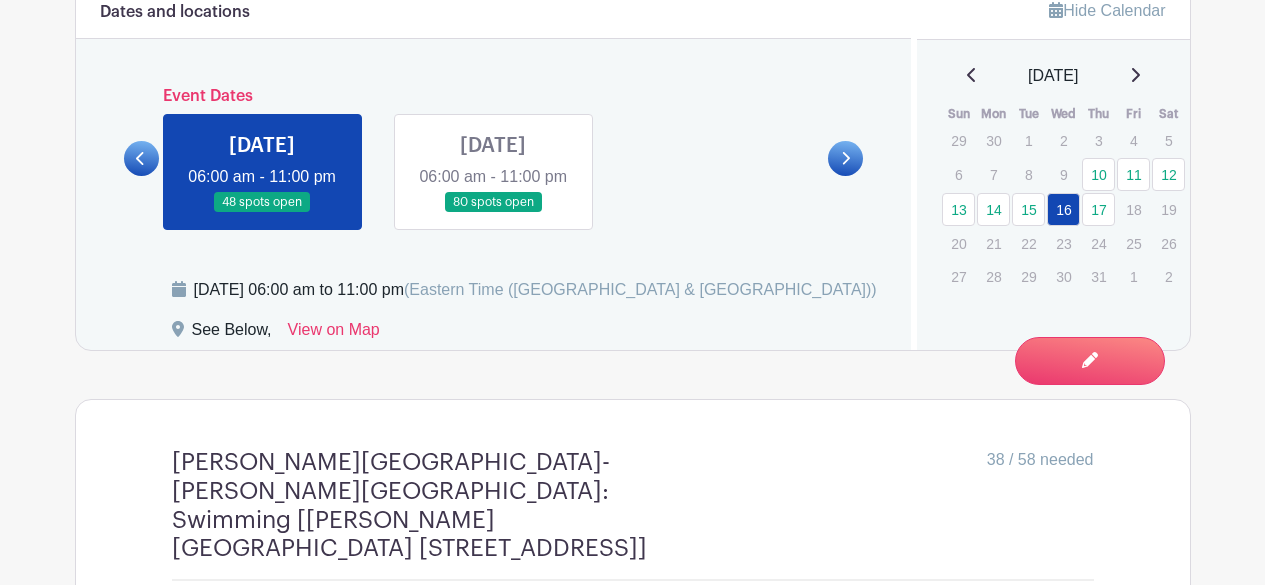 scroll, scrollTop: 1514, scrollLeft: 0, axis: vertical 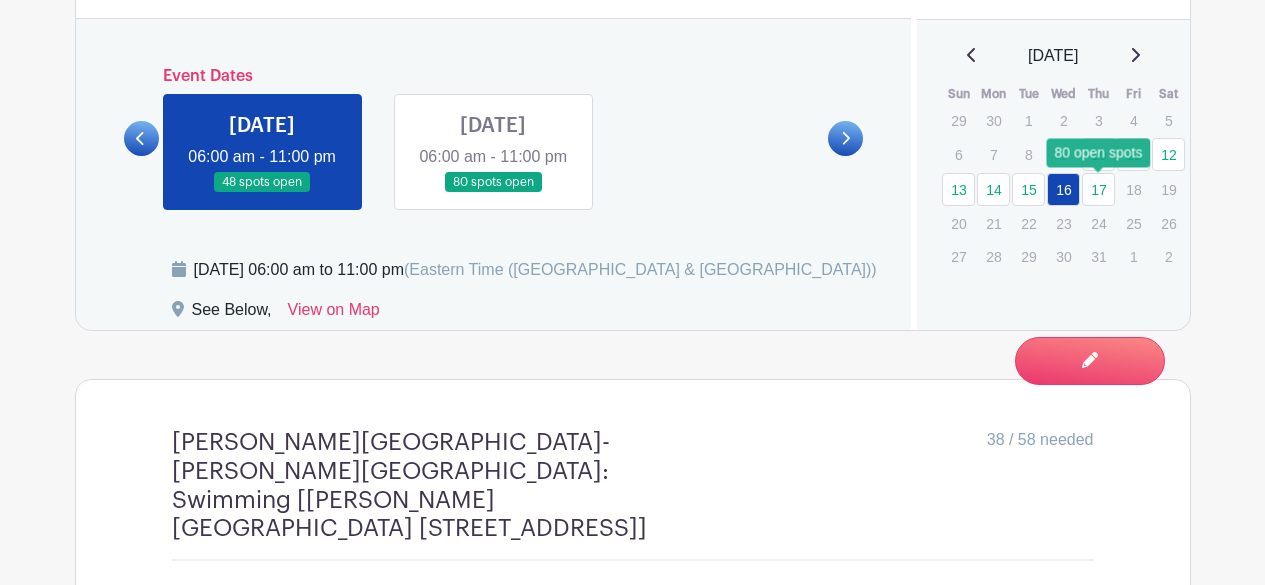 click on "17" at bounding box center (1098, 189) 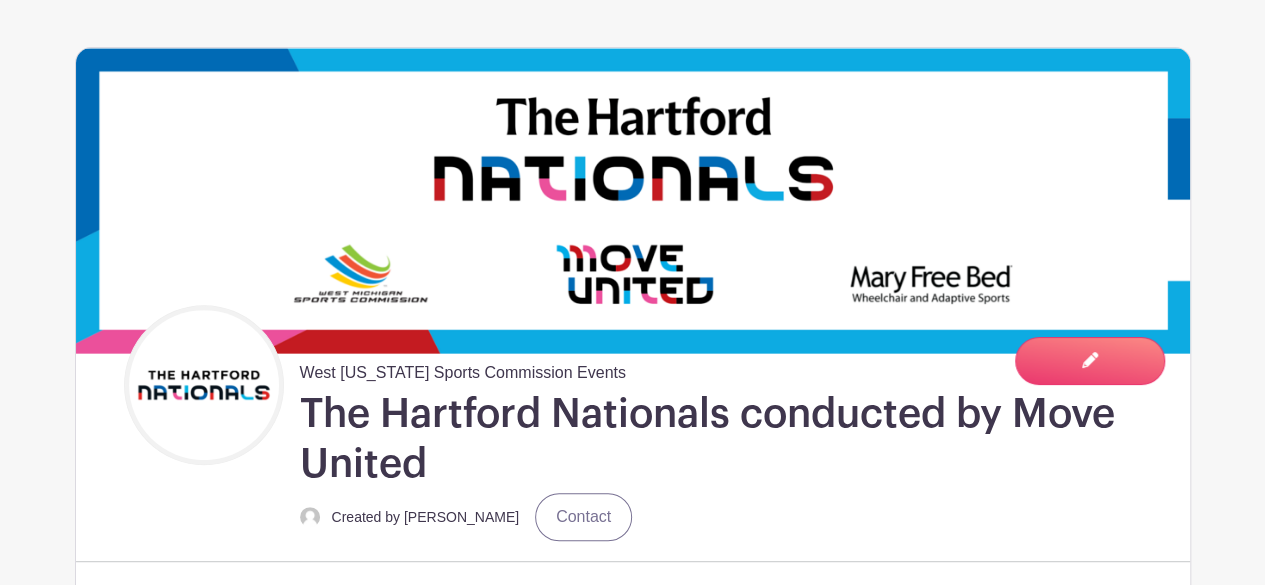scroll, scrollTop: 0, scrollLeft: 0, axis: both 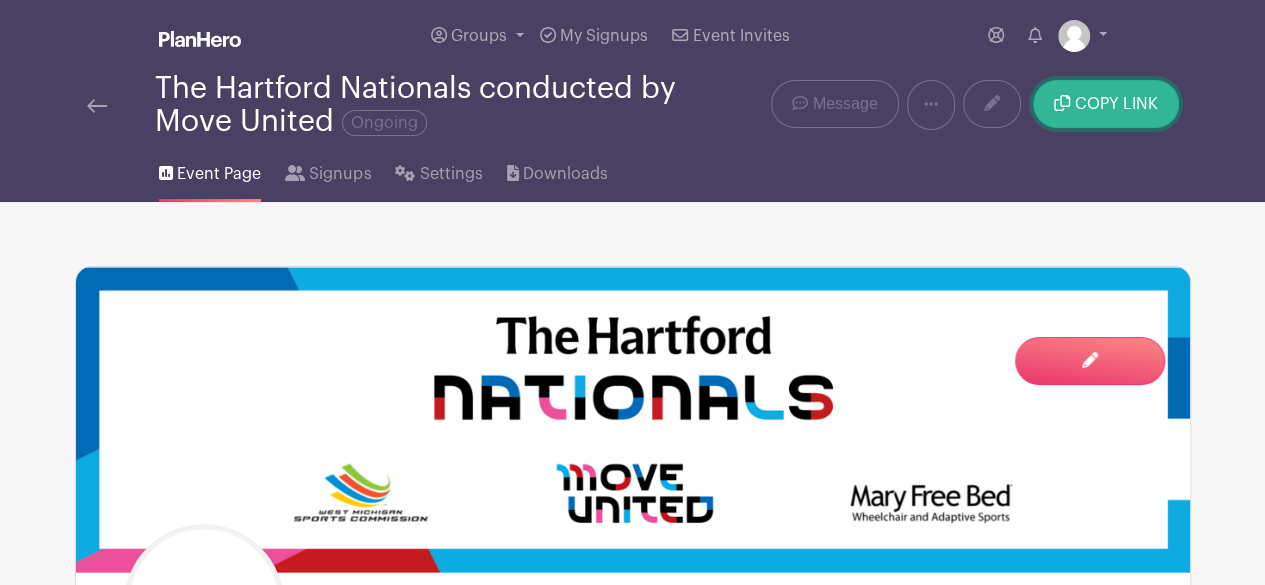 click on "COPY LINK" at bounding box center [1105, 104] 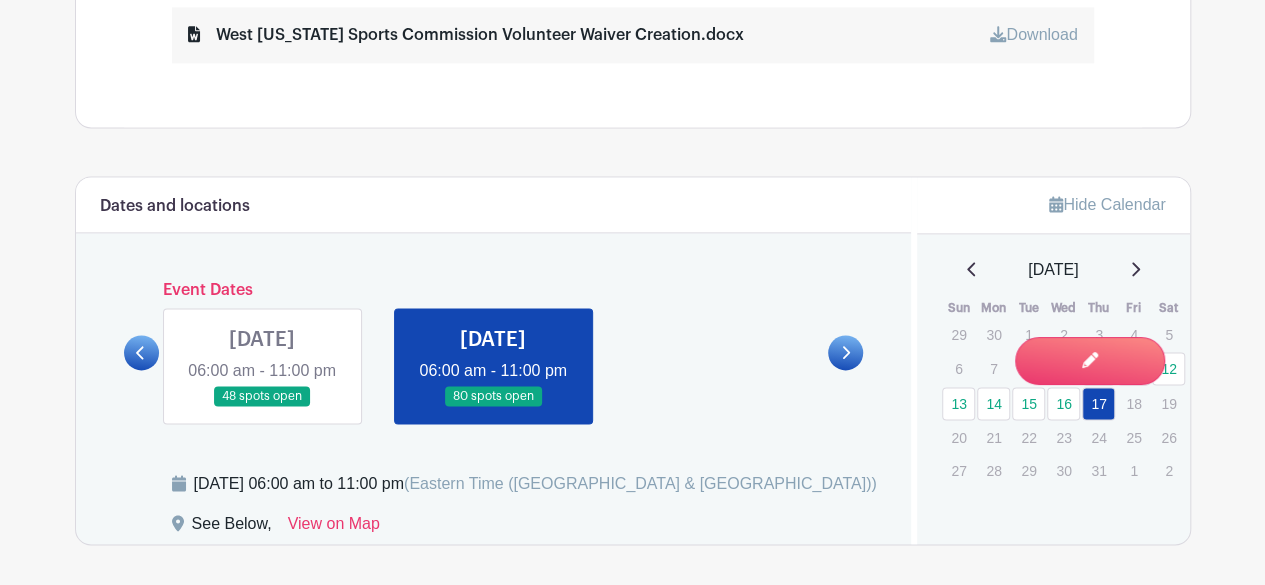 scroll, scrollTop: 1451, scrollLeft: 0, axis: vertical 